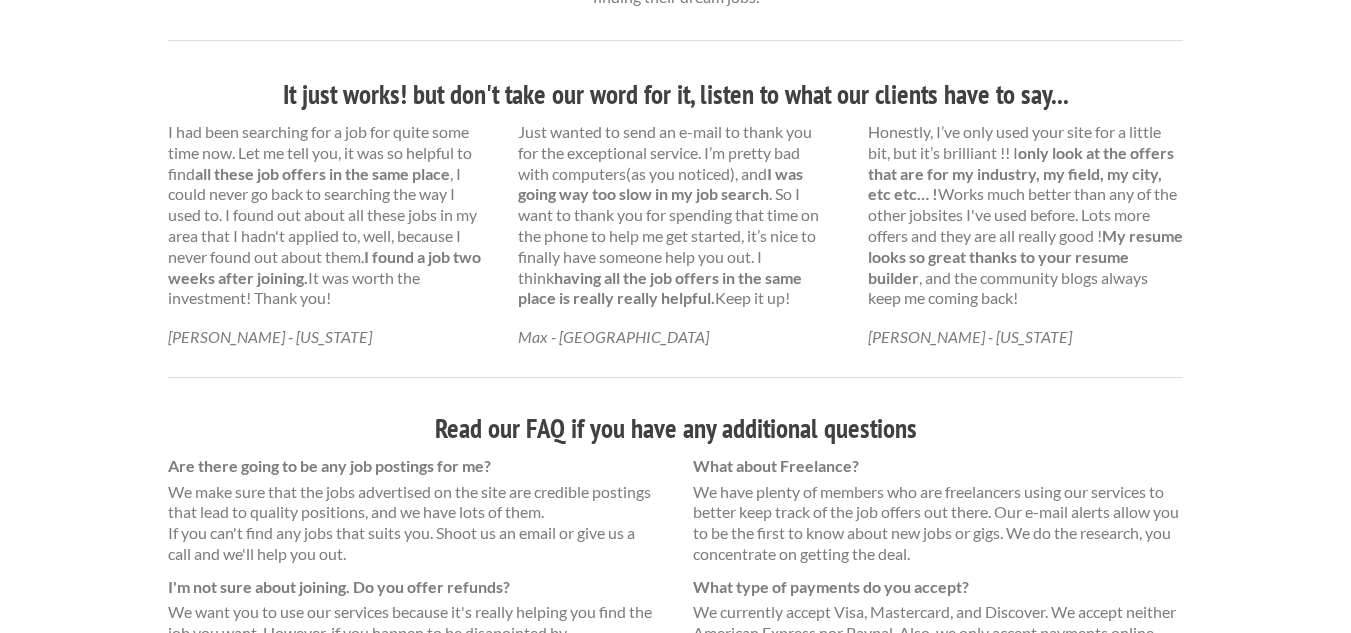 scroll, scrollTop: 1100, scrollLeft: 0, axis: vertical 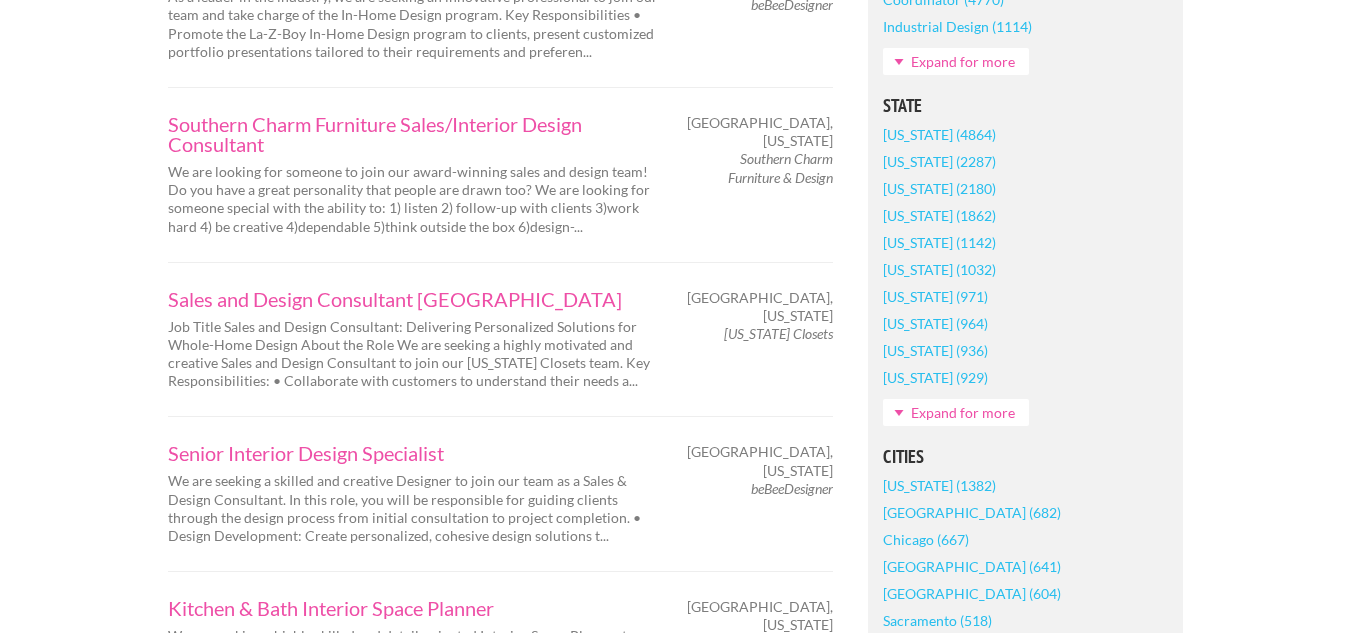 click on "Expand for more" at bounding box center (956, 412) 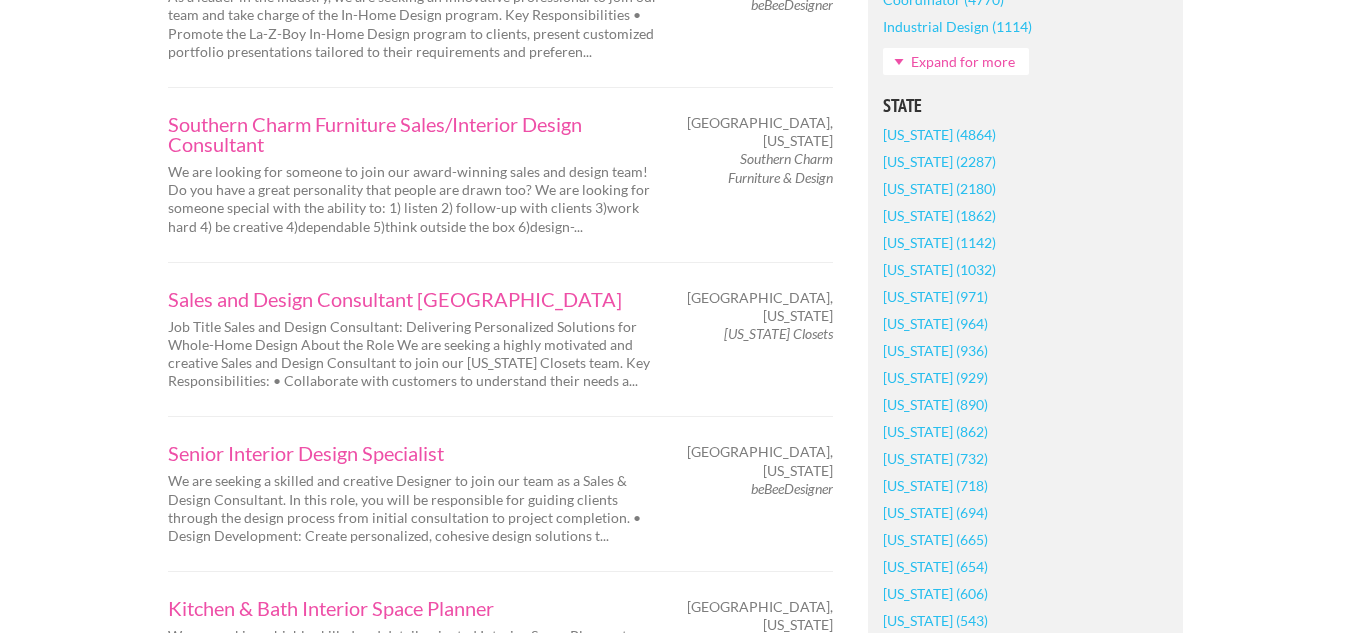 click on "[US_STATE] (936)" at bounding box center (935, 350) 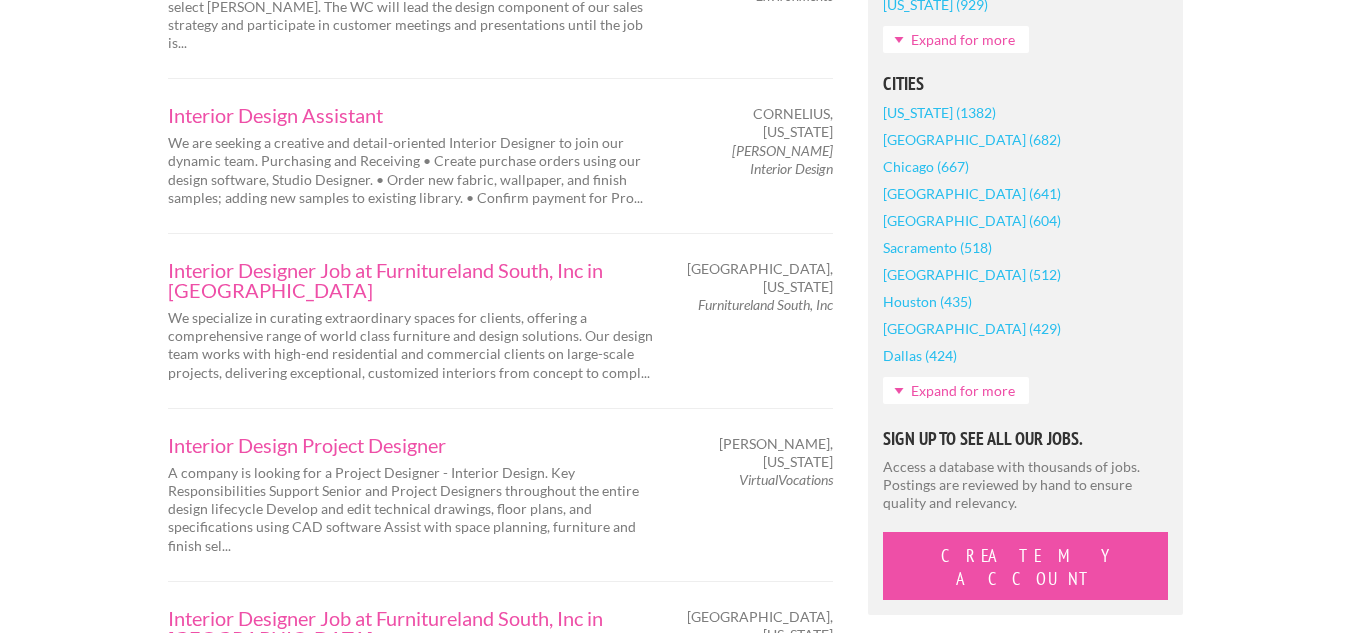 scroll, scrollTop: 1700, scrollLeft: 0, axis: vertical 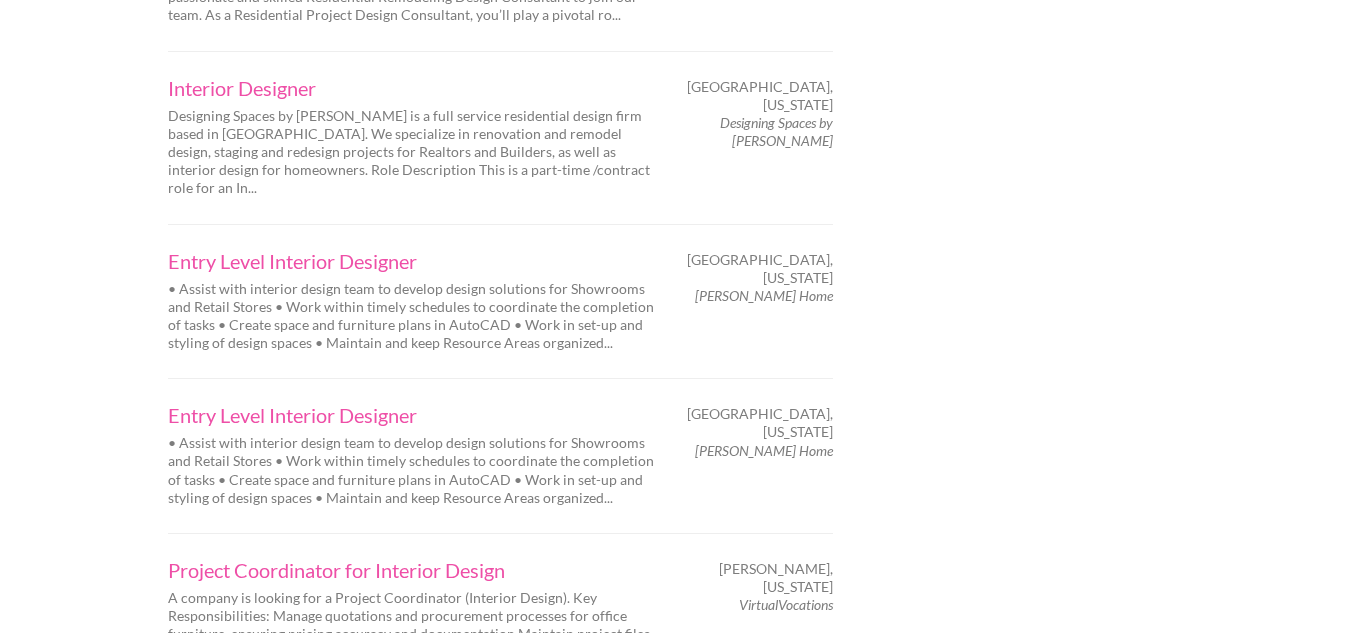 click on "Next" at bounding box center [208, 728] 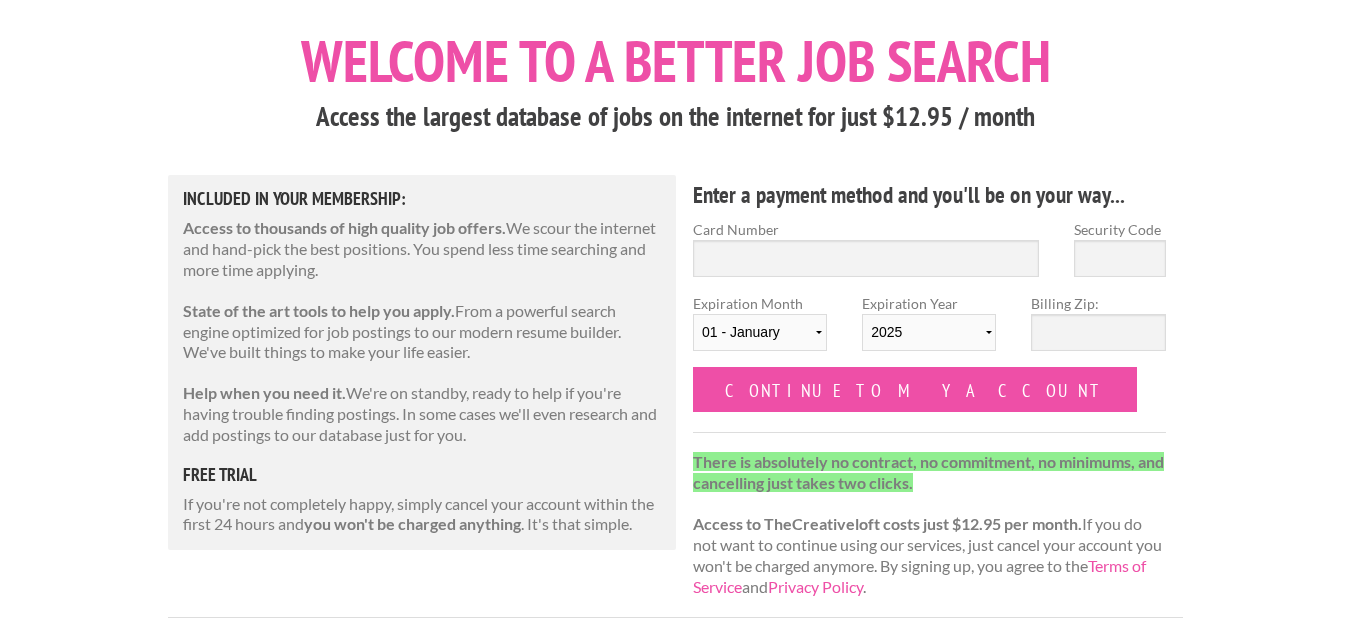 scroll, scrollTop: 0, scrollLeft: 0, axis: both 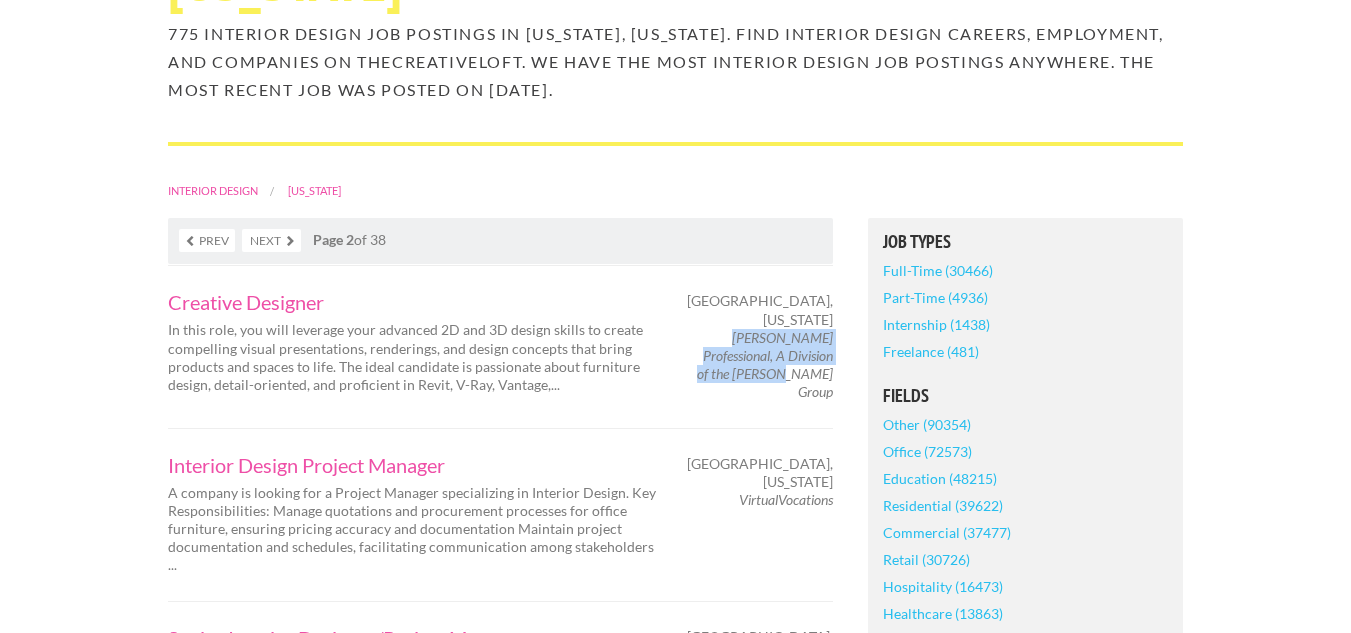 drag, startPoint x: 705, startPoint y: 334, endPoint x: 831, endPoint y: 380, distance: 134.13426 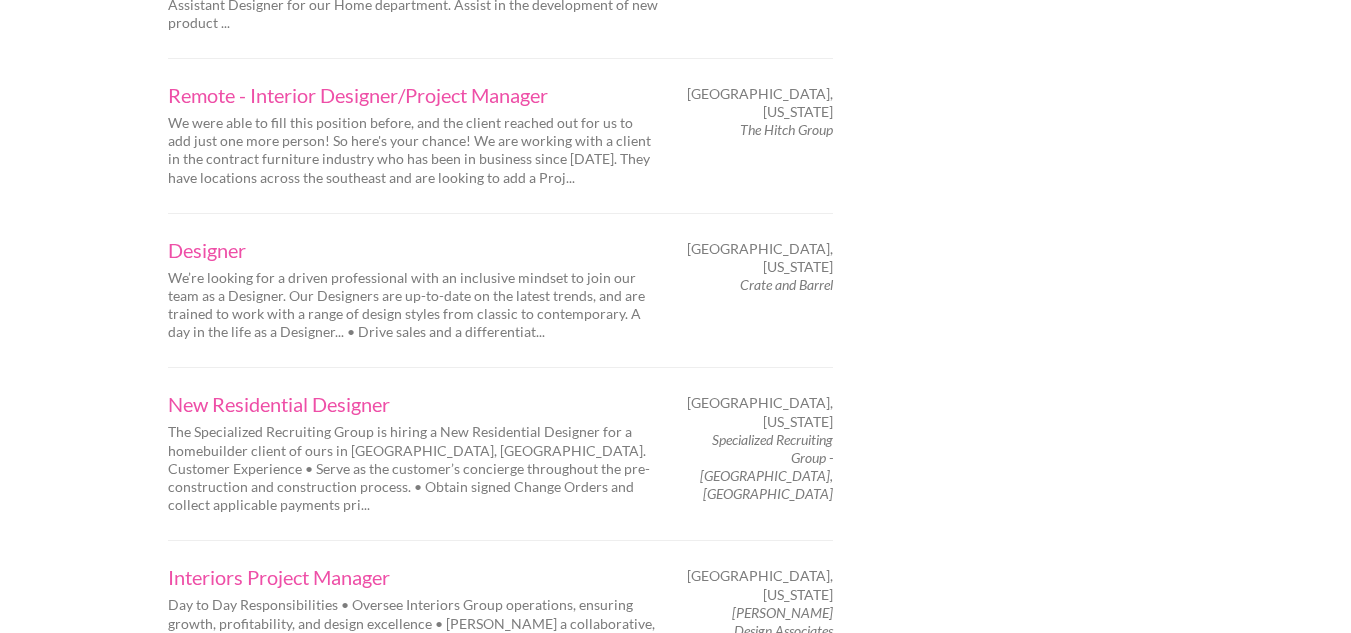 scroll, scrollTop: 3300, scrollLeft: 0, axis: vertical 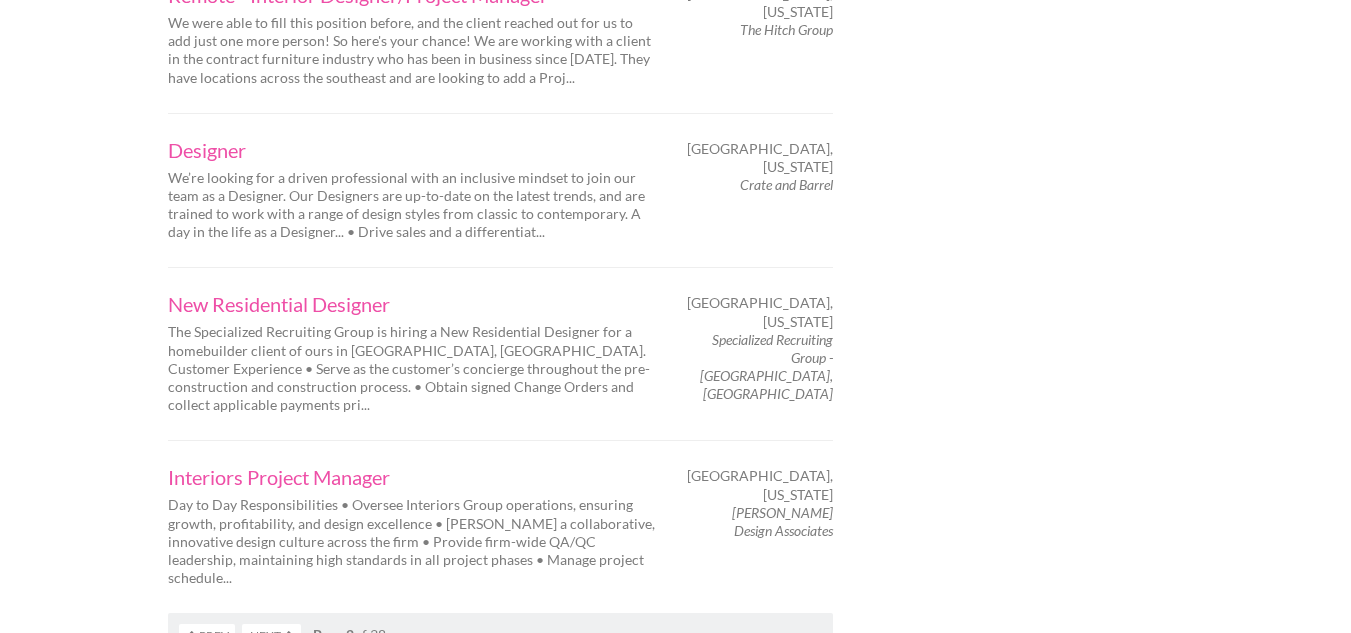 click on "Next" at bounding box center [271, 635] 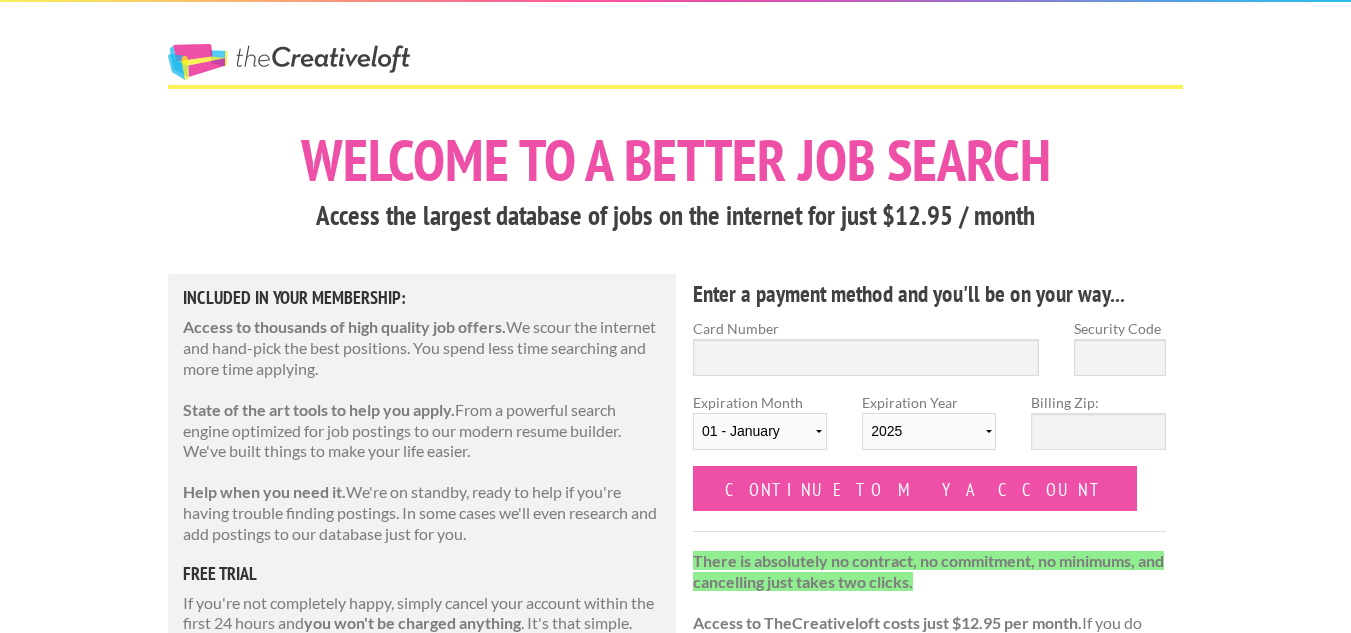 scroll, scrollTop: 0, scrollLeft: 0, axis: both 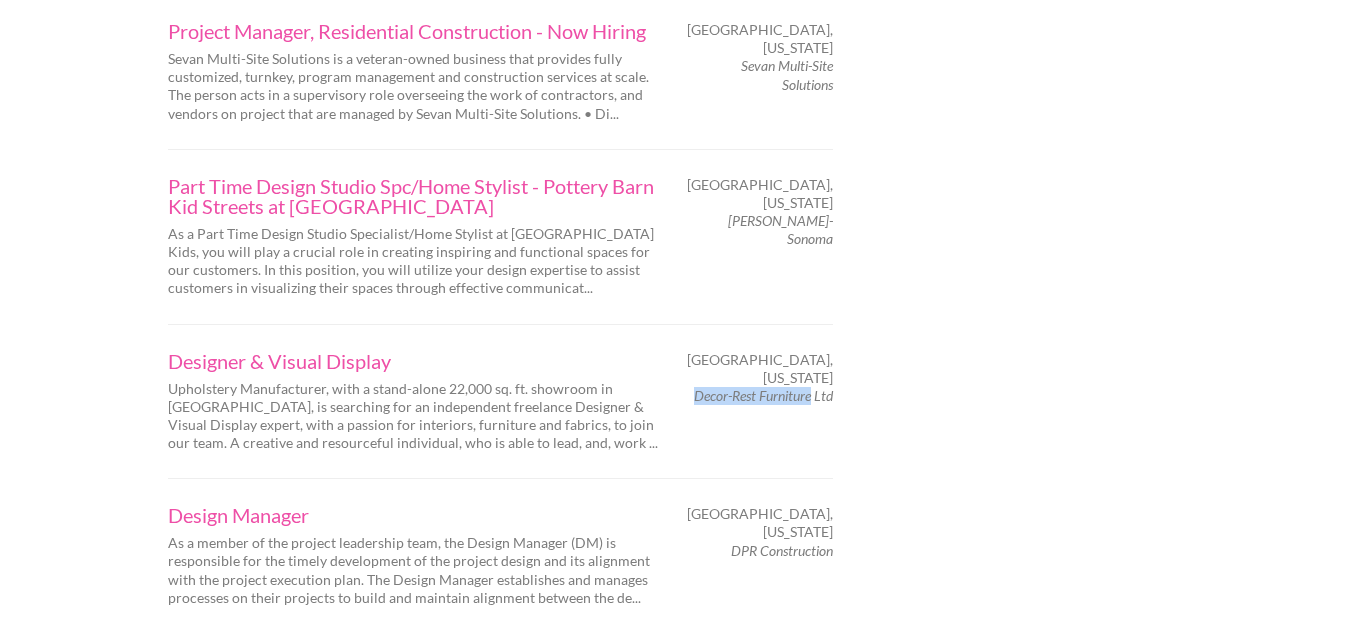 drag, startPoint x: 714, startPoint y: 287, endPoint x: 832, endPoint y: 289, distance: 118.016945 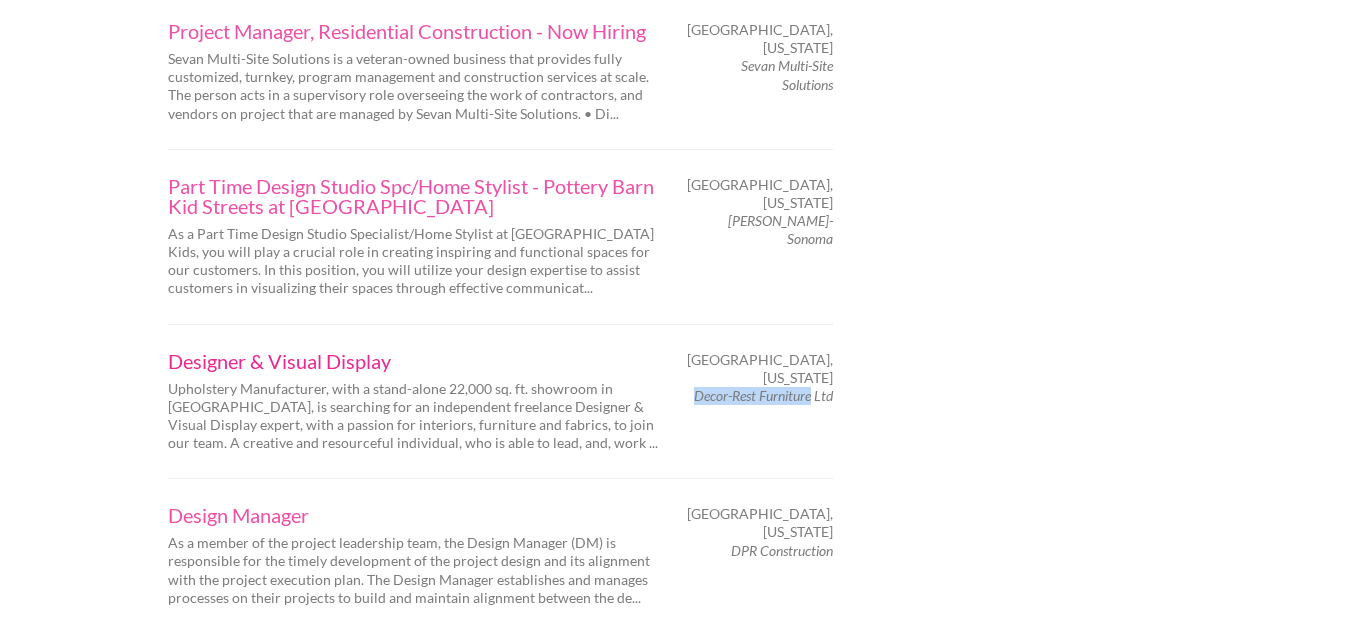 click on "Designer & Visual Display" at bounding box center [413, 361] 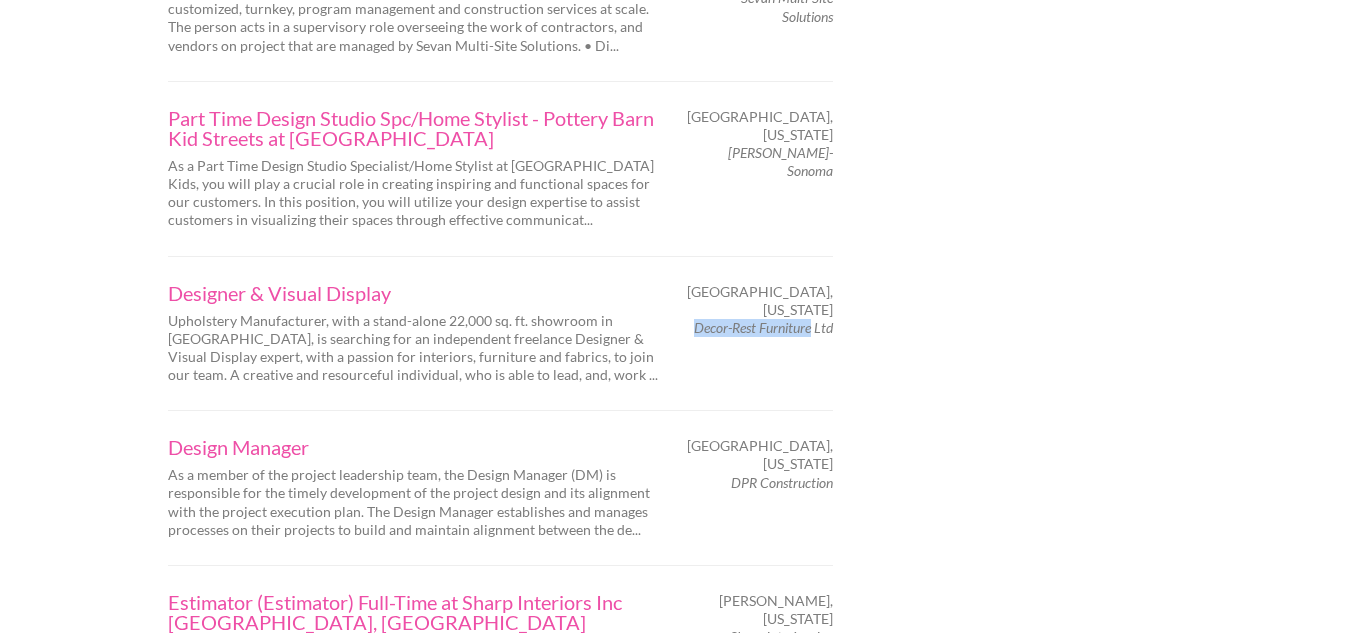 scroll, scrollTop: 3300, scrollLeft: 0, axis: vertical 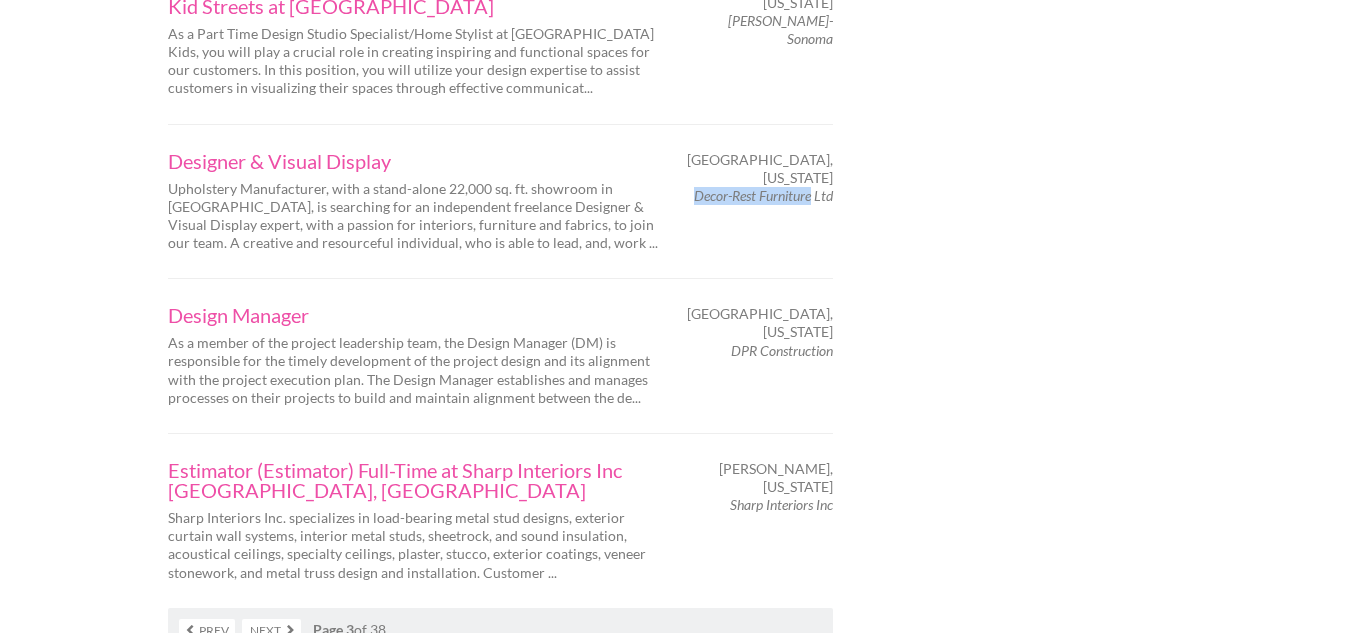 click on "Next" at bounding box center [271, 630] 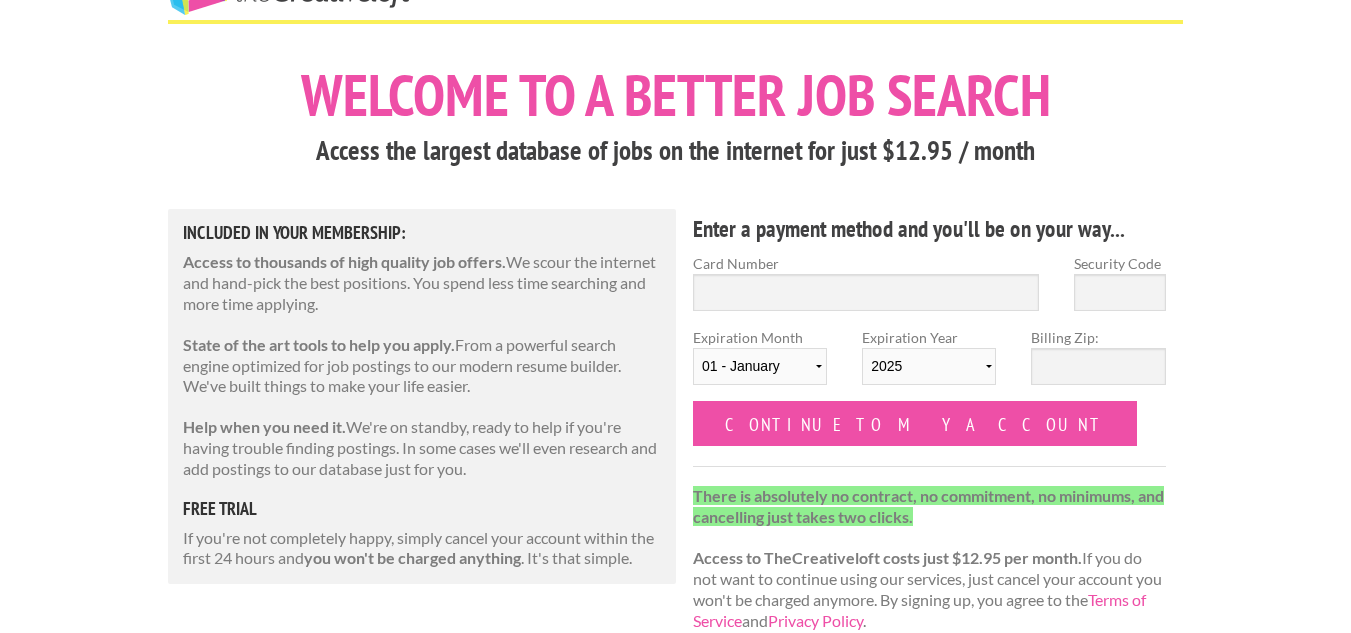 scroll, scrollTop: 100, scrollLeft: 0, axis: vertical 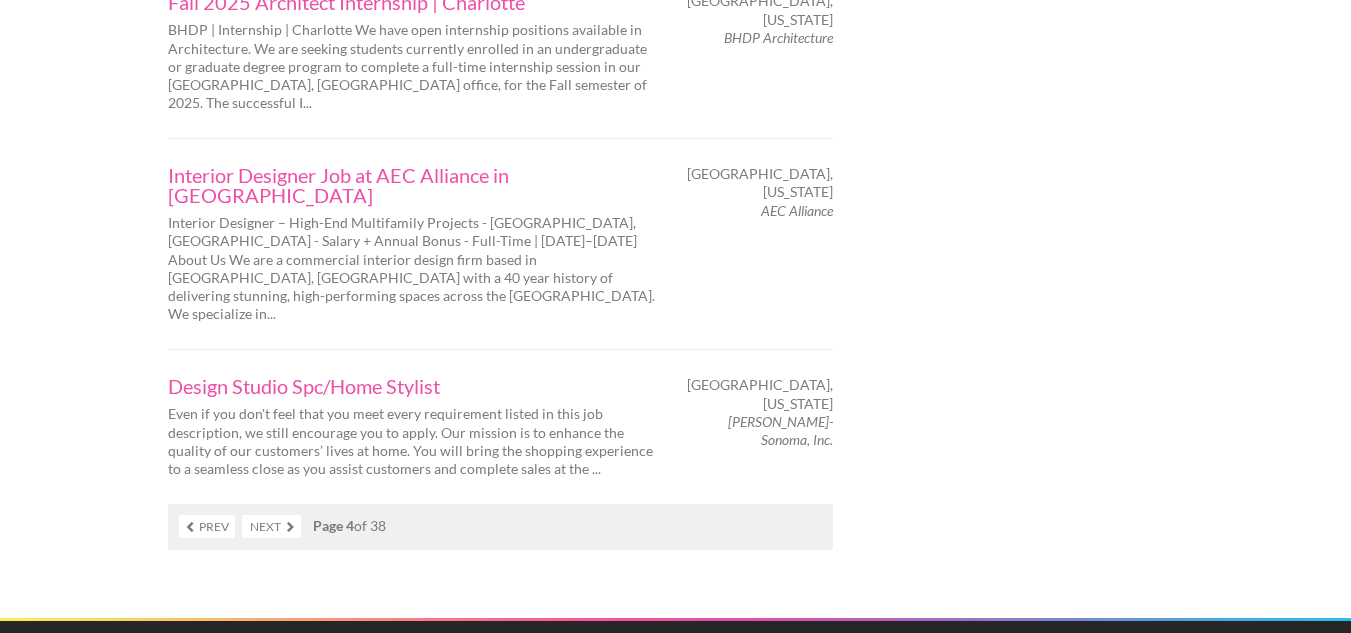 click on "Next" at bounding box center [271, 526] 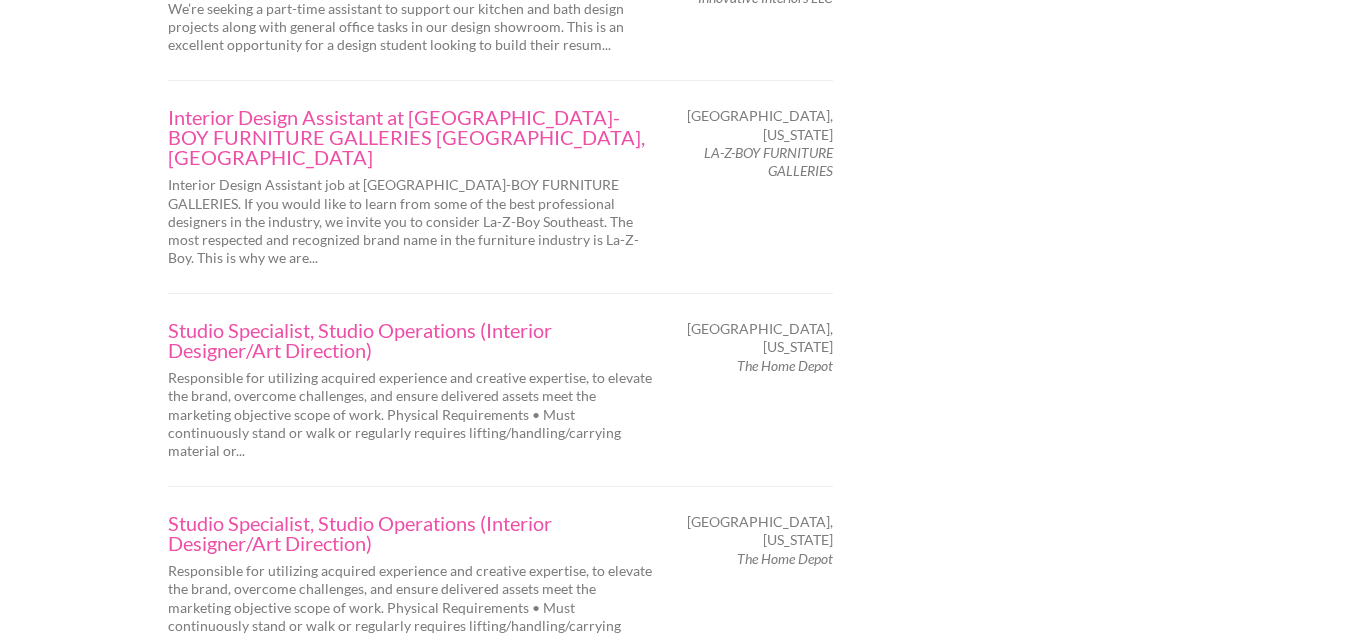 scroll, scrollTop: 3300, scrollLeft: 0, axis: vertical 